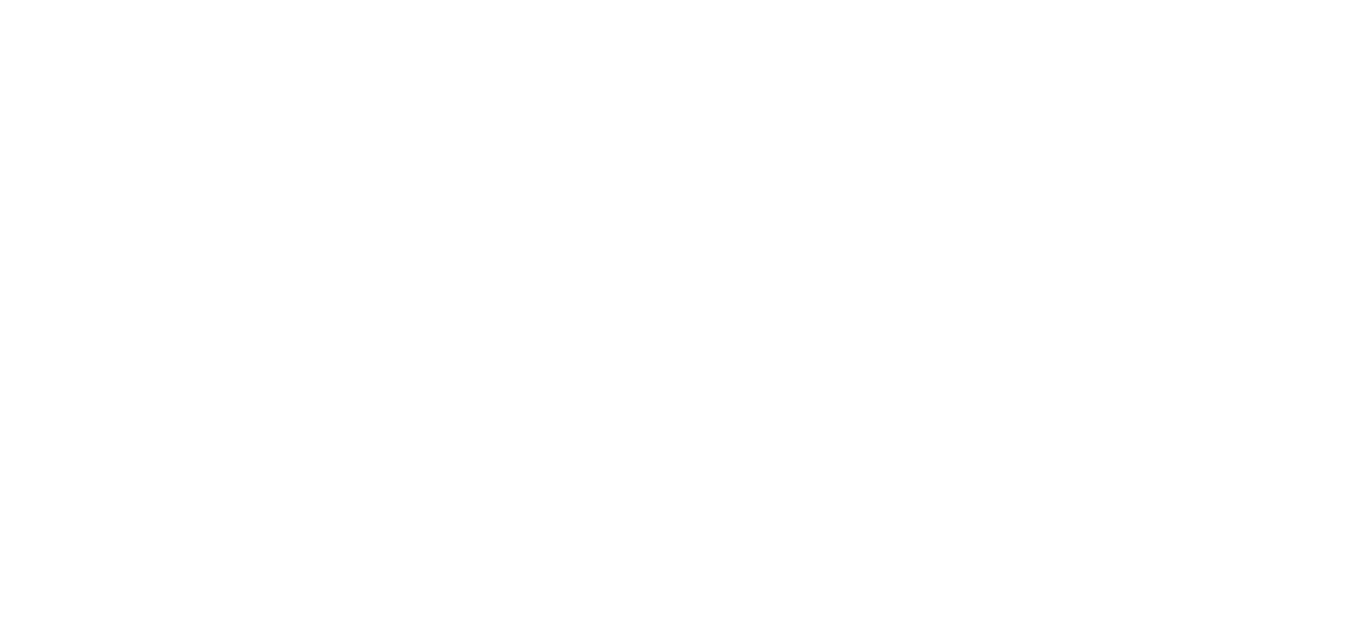 scroll, scrollTop: 0, scrollLeft: 0, axis: both 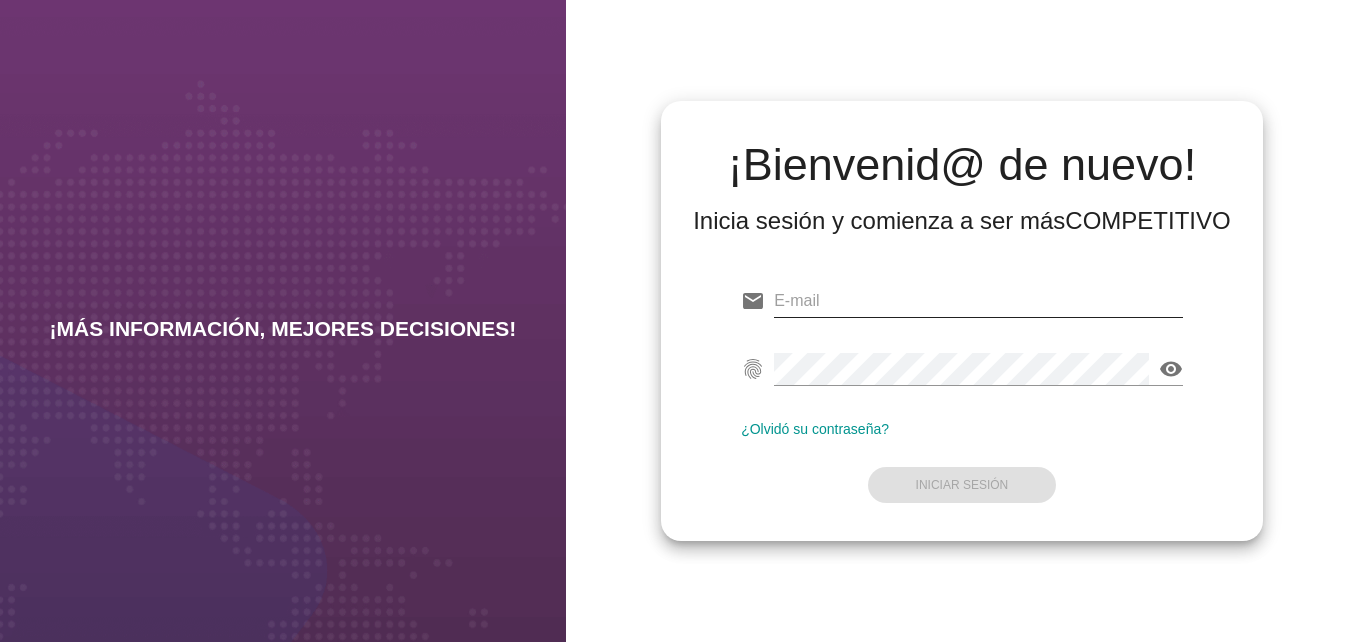 type on "test@test.easy.cl" 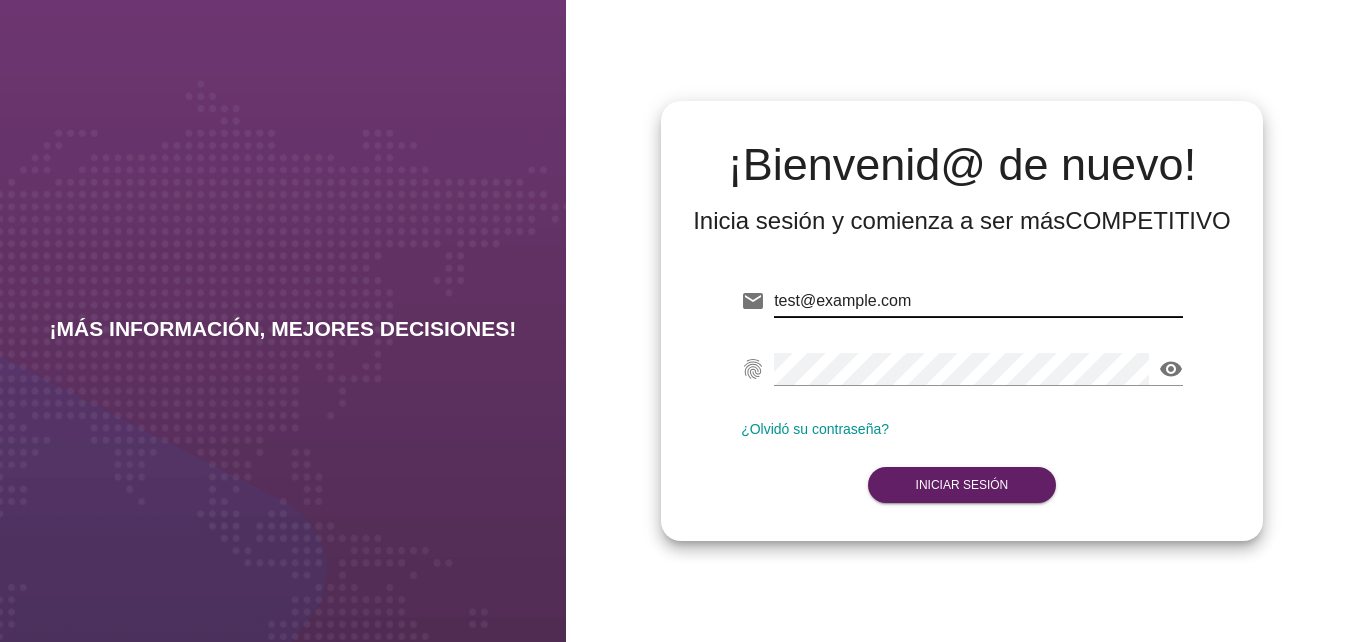 click on "test@test.easy.cl" at bounding box center (978, 301) 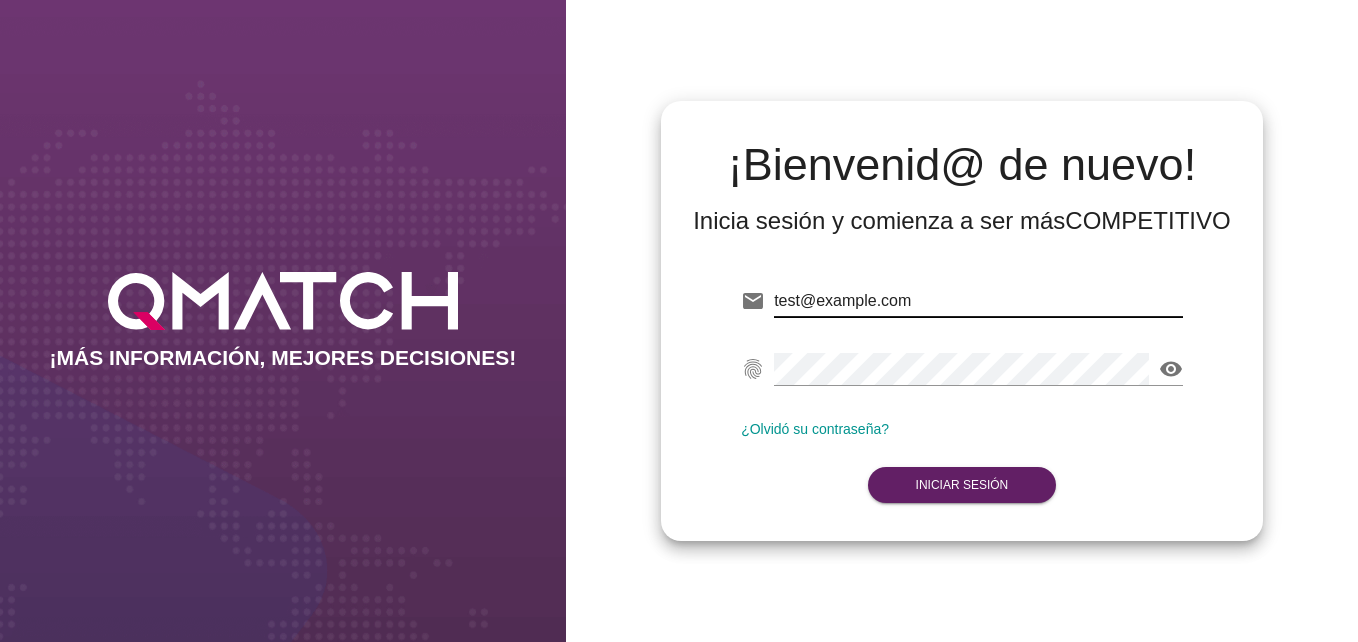click on "test@test.easy.cl" at bounding box center [978, 301] 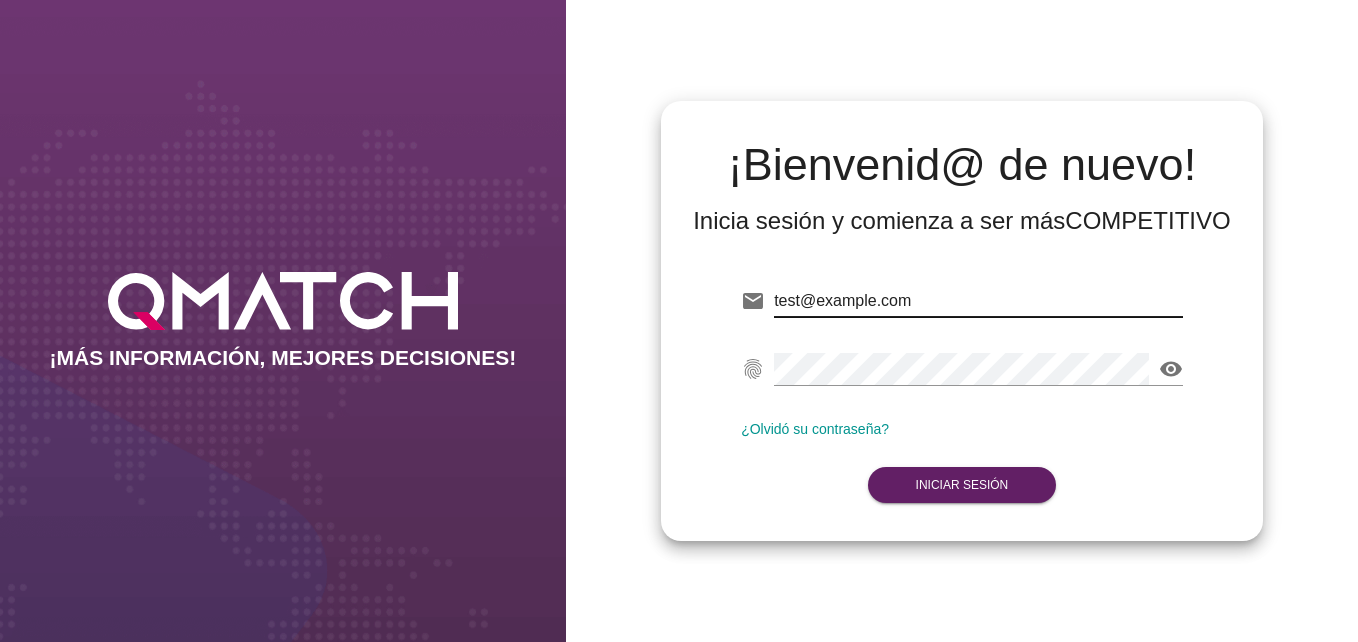 drag, startPoint x: 902, startPoint y: 302, endPoint x: 694, endPoint y: 279, distance: 209.26778 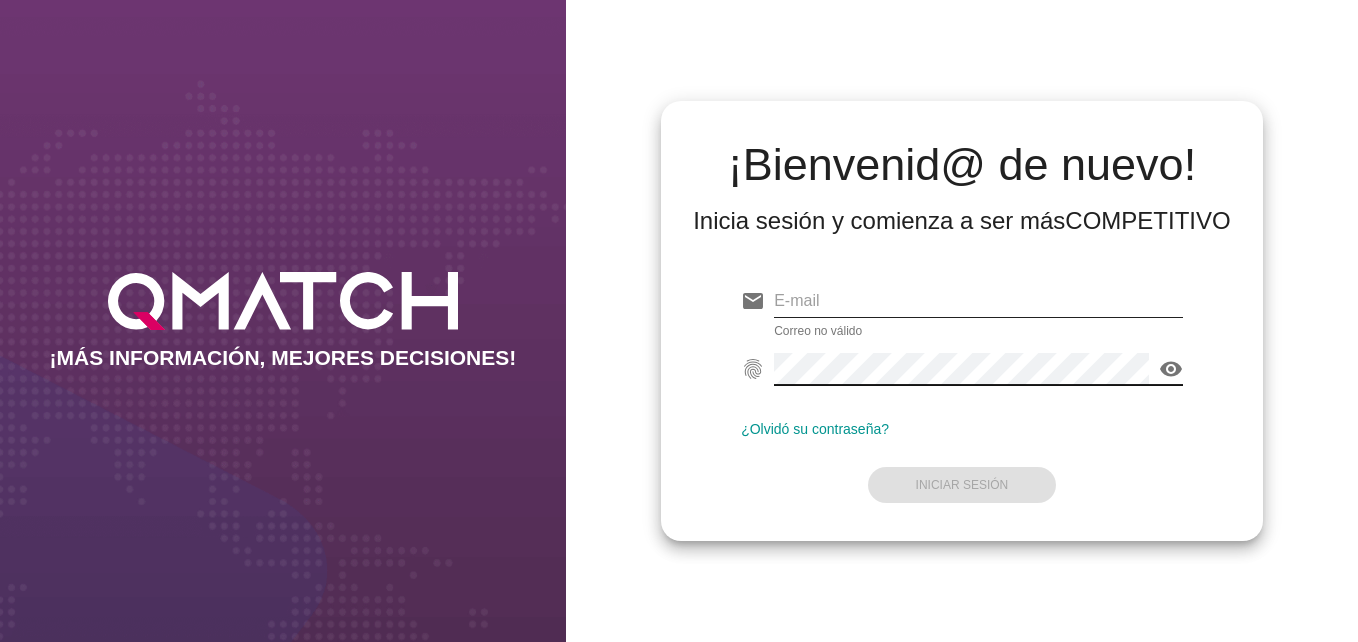 click on "email Correo no válido fingerprint visibility
¿Olvidó su contraseña?
Iniciar Sesión" at bounding box center [962, 389] 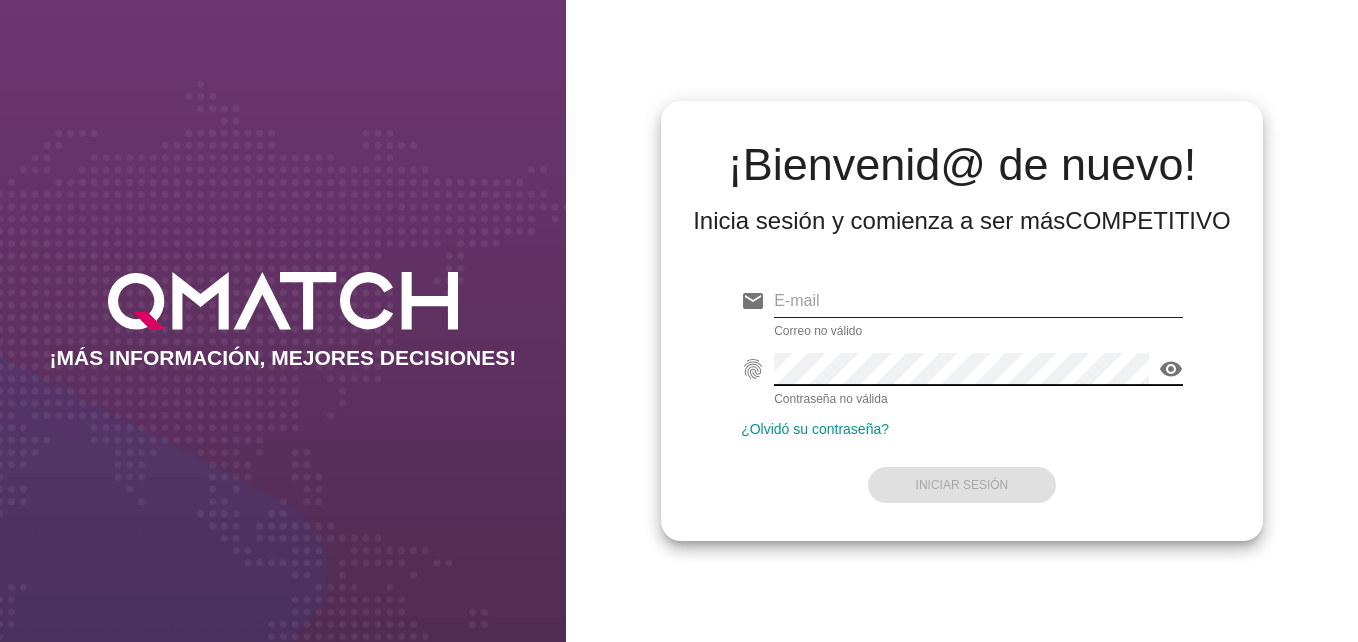 click at bounding box center [978, 301] 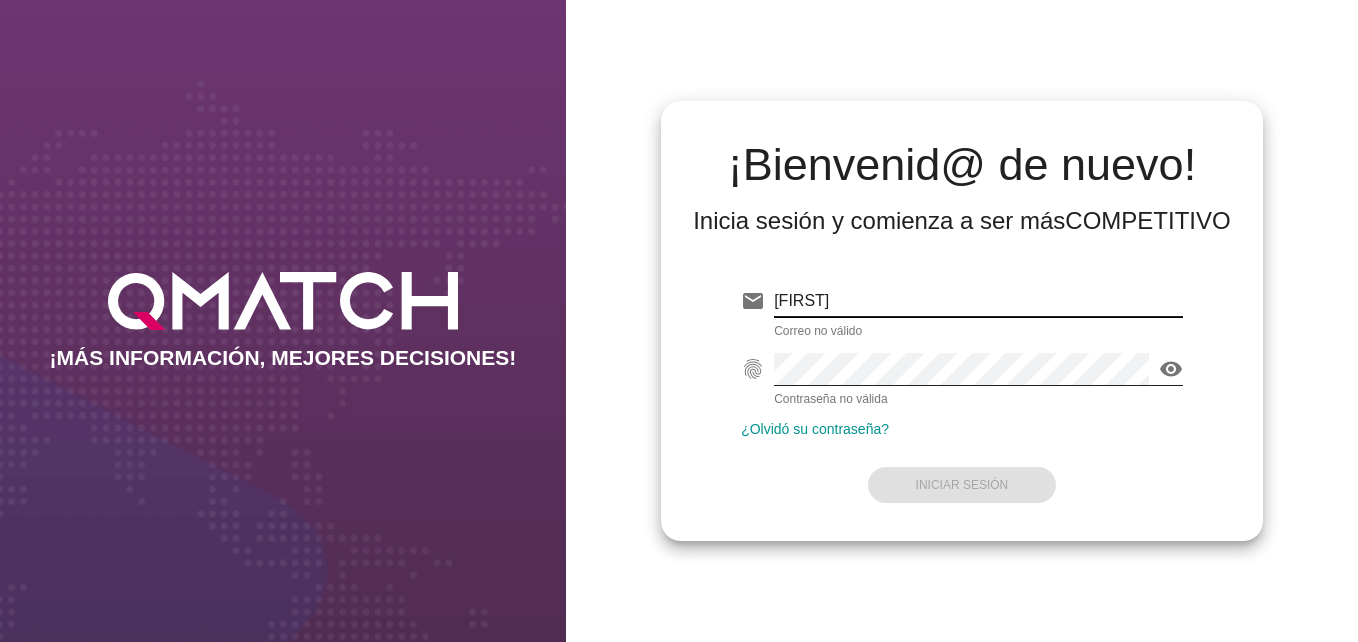 type on "alvaro.godoy@cencosud.cl" 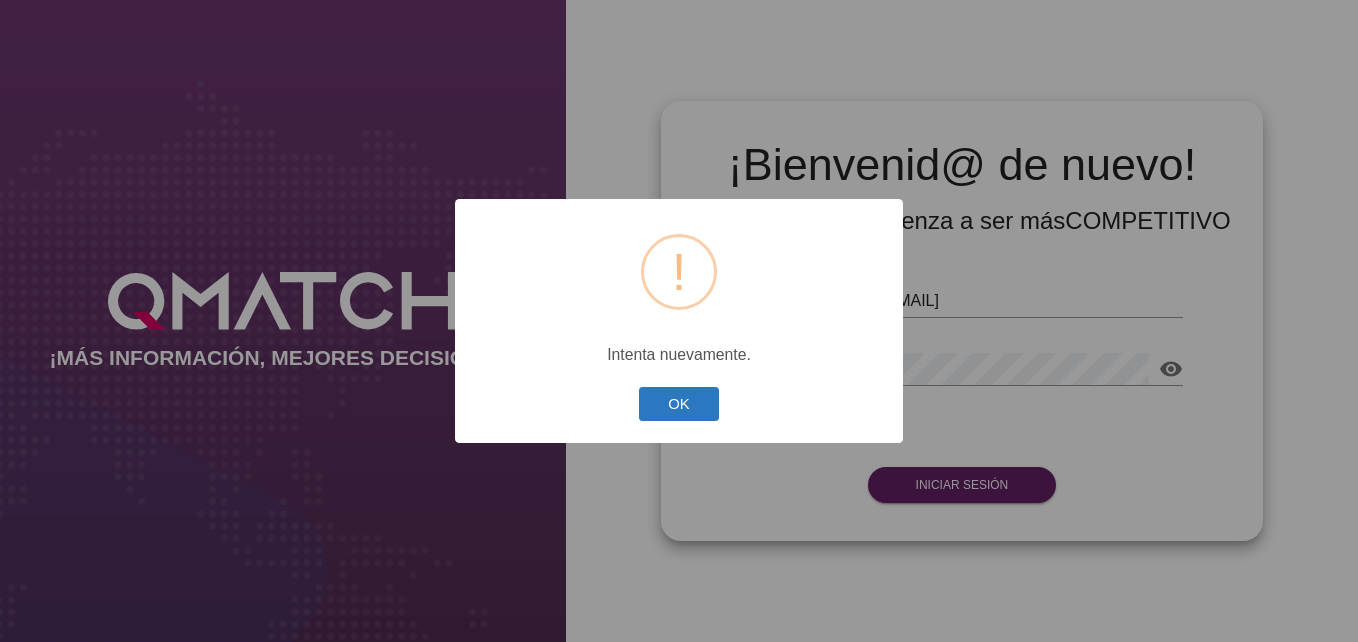 click on "OK" at bounding box center (679, 404) 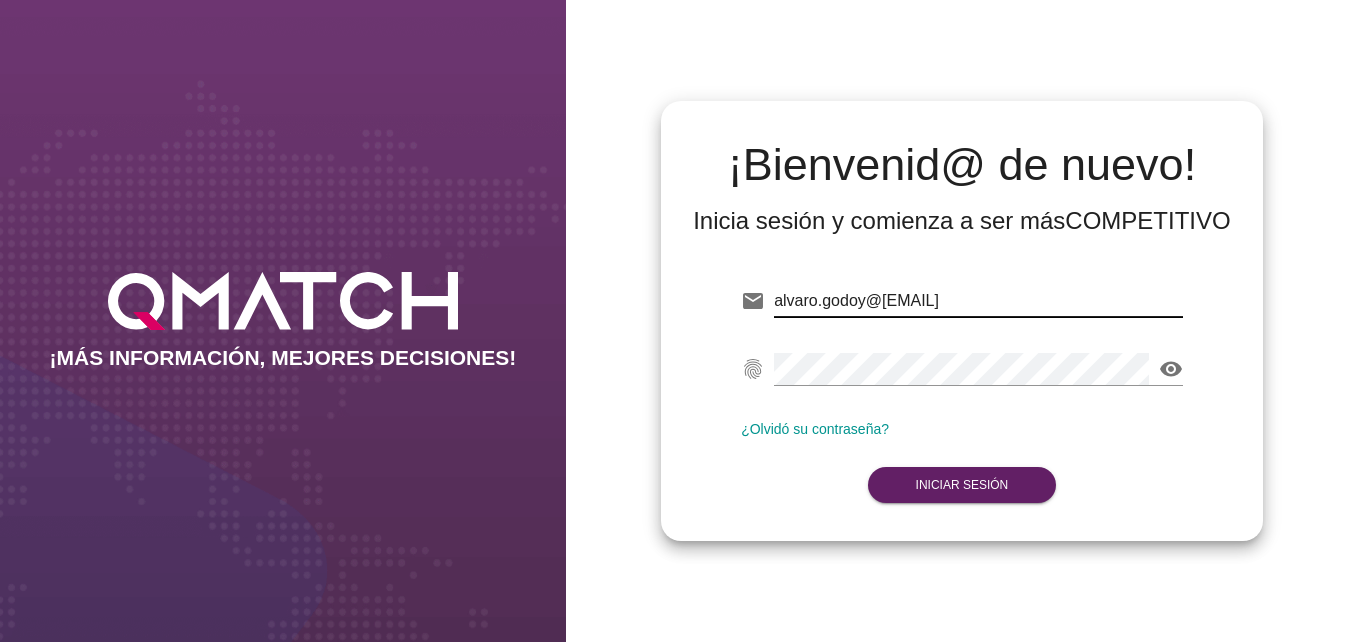 click on "alvaro.godoy@cencosud.cl" at bounding box center [978, 301] 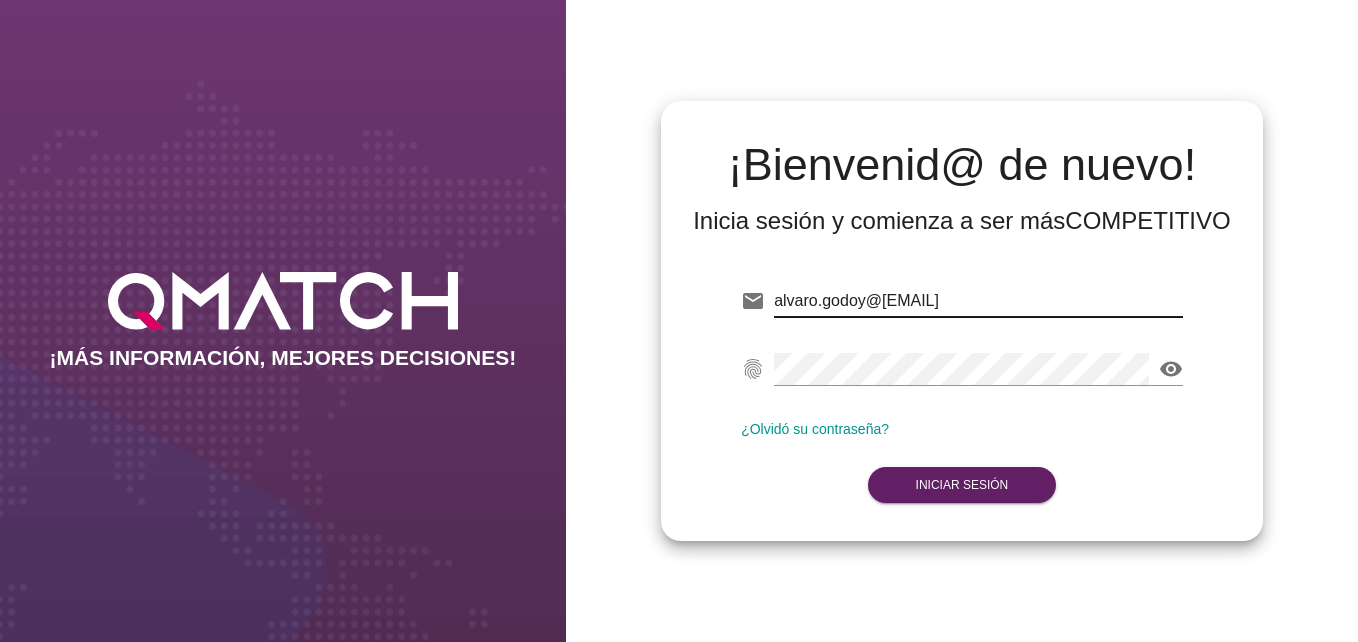 drag, startPoint x: 1007, startPoint y: 299, endPoint x: 692, endPoint y: 296, distance: 315.01428 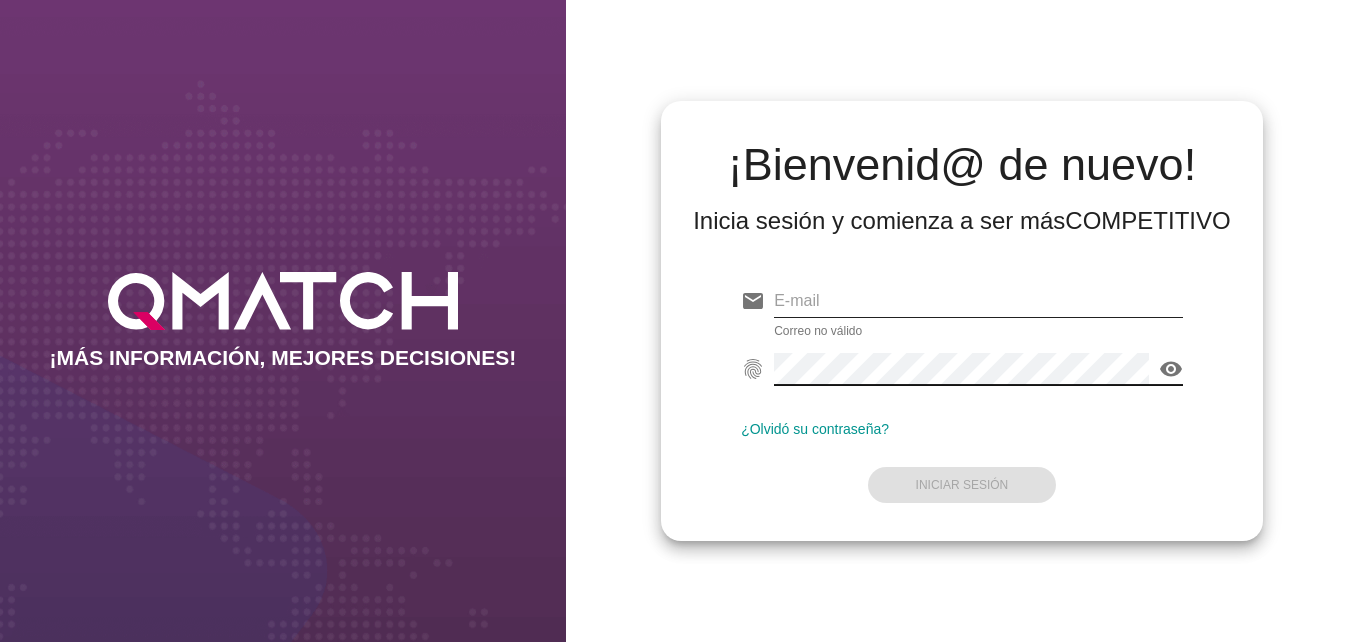 click on "email Correo no válido fingerprint visibility
¿Olvidó su contraseña?
Iniciar Sesión" at bounding box center (962, 389) 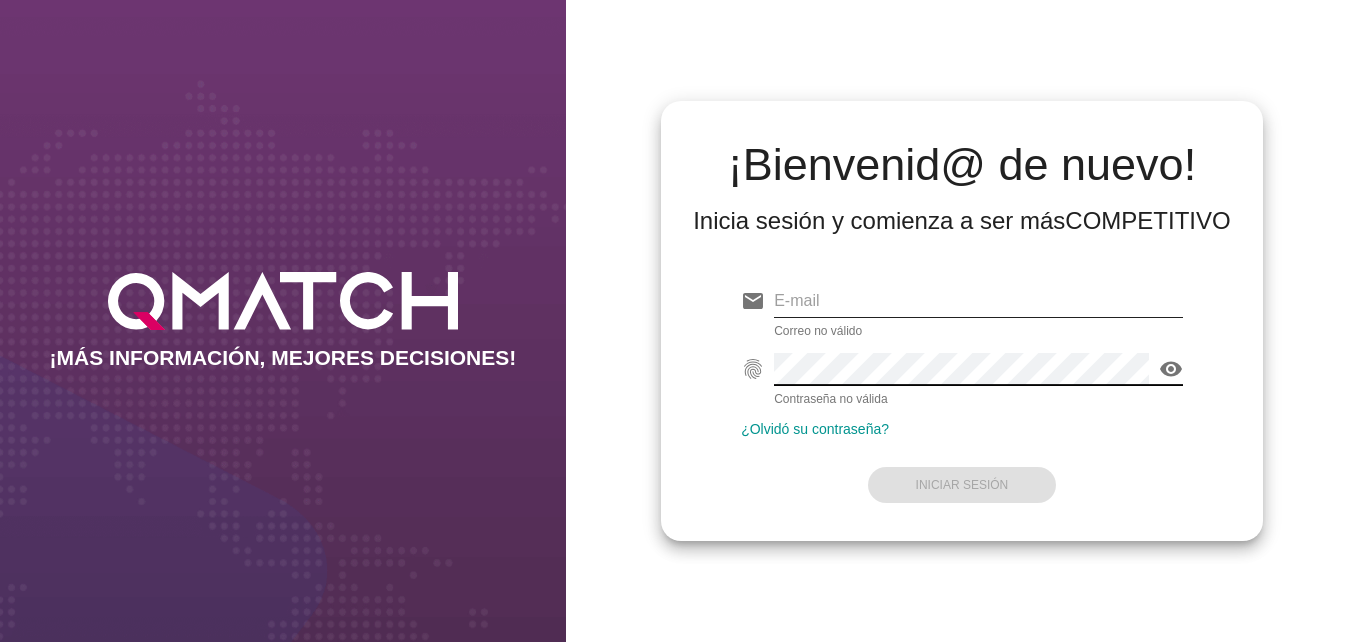 click at bounding box center [978, 301] 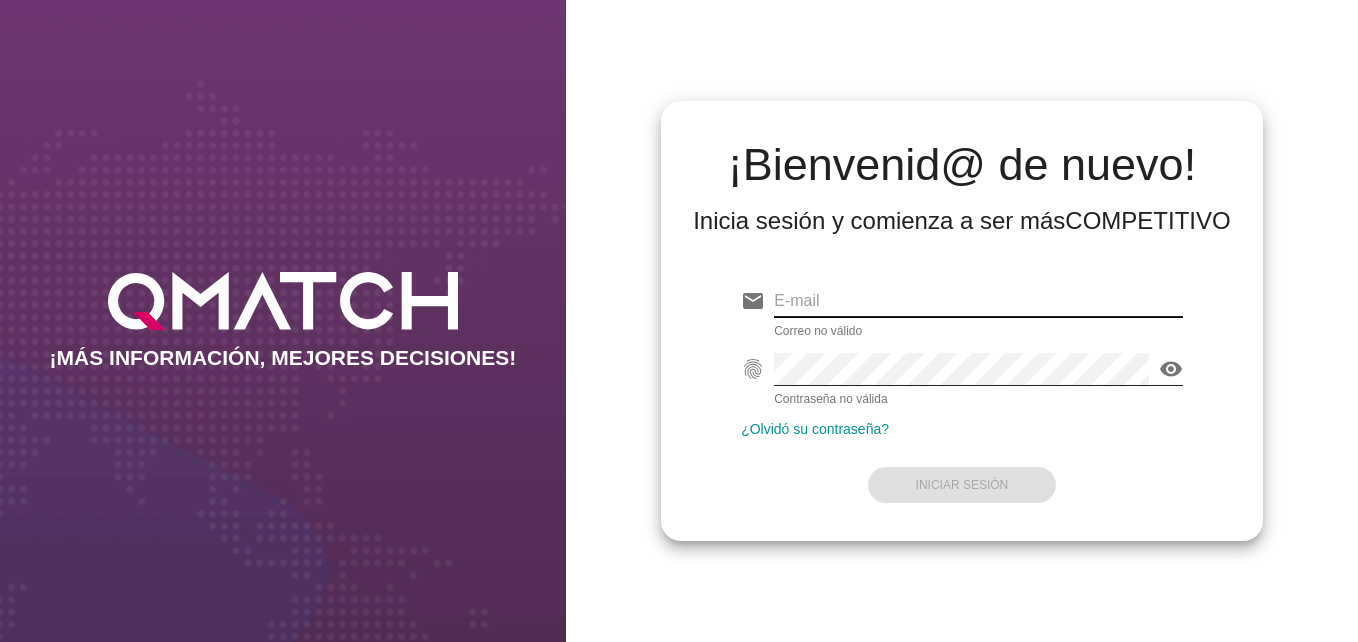 click at bounding box center (978, 301) 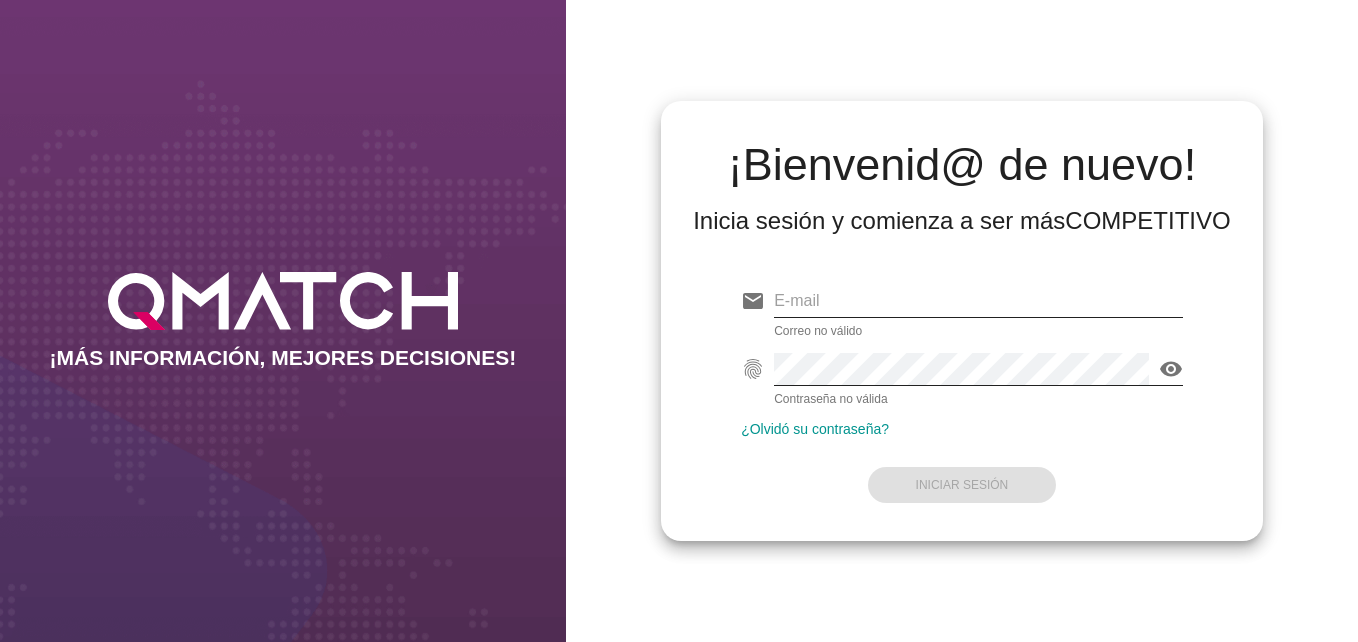 click at bounding box center (978, 301) 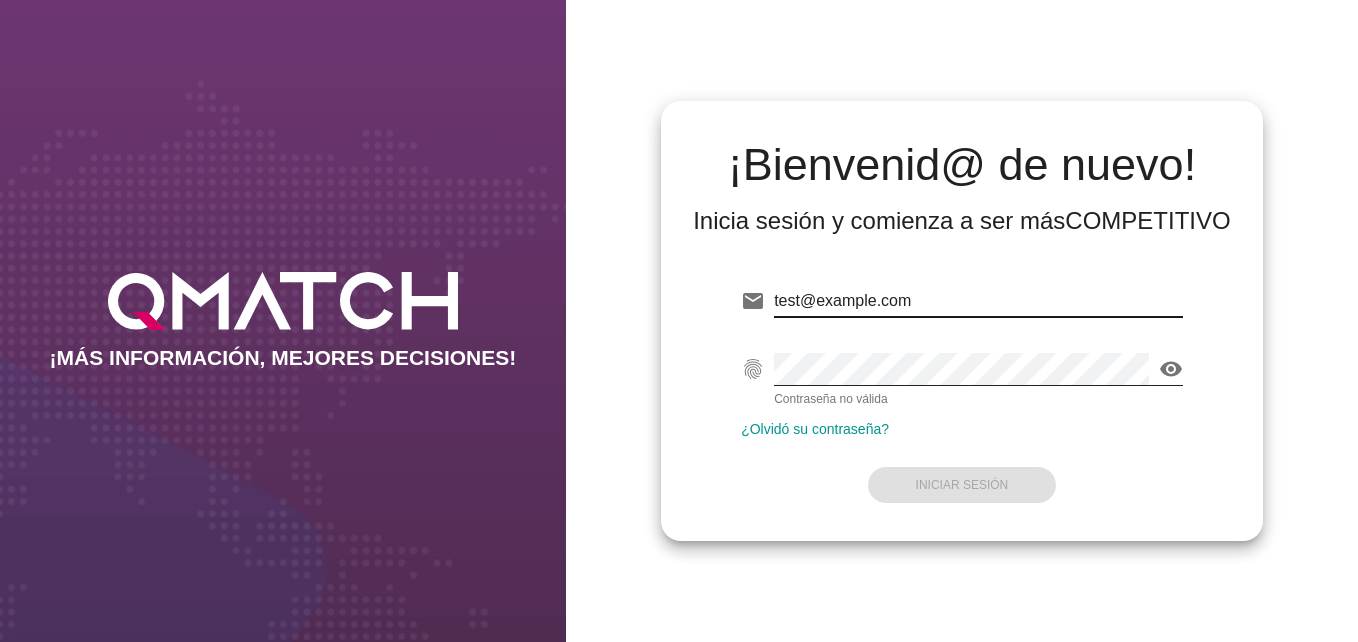 type on "test@test.easy.cl" 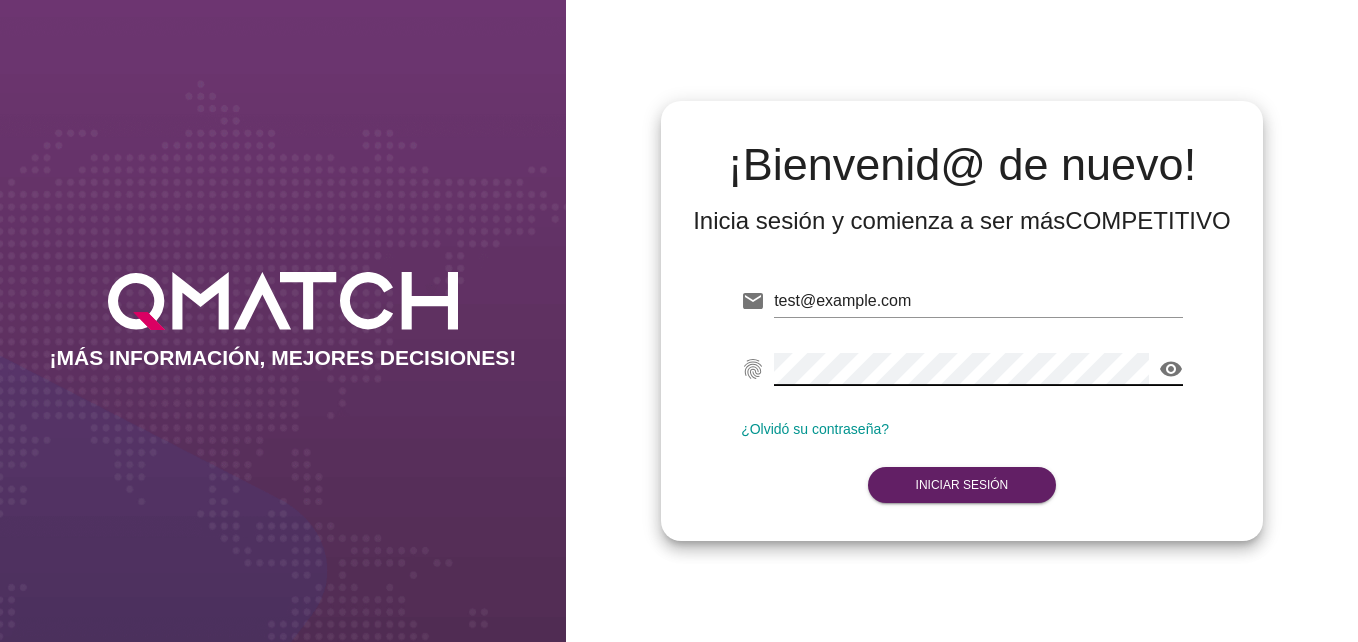 click on "visibility" at bounding box center [1171, 369] 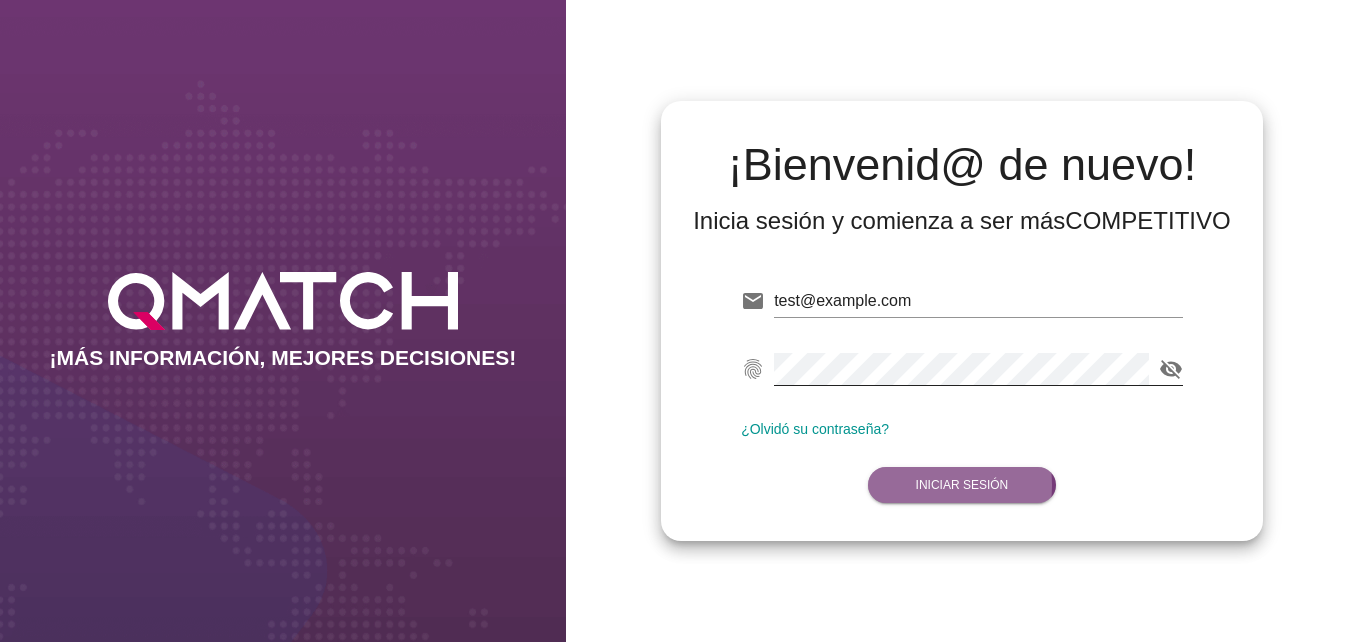 click on "Iniciar Sesión" at bounding box center [962, 485] 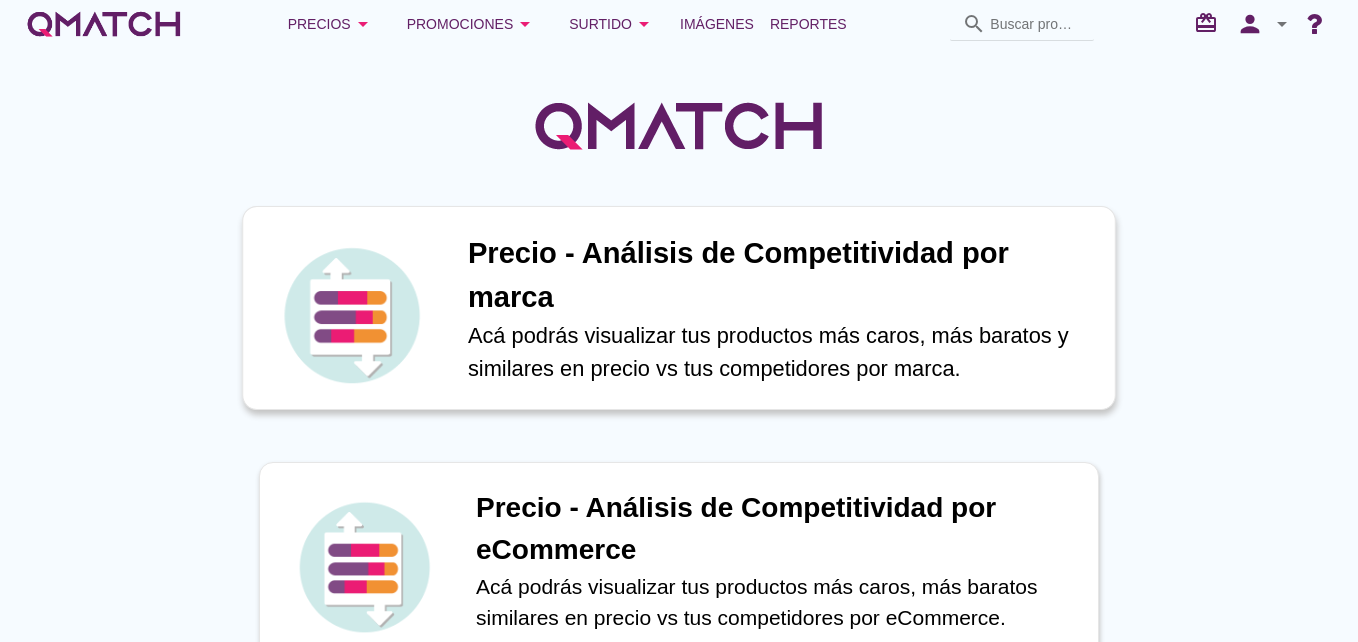 click on "Precio - Análisis de Competitividad por marca" at bounding box center [781, 275] 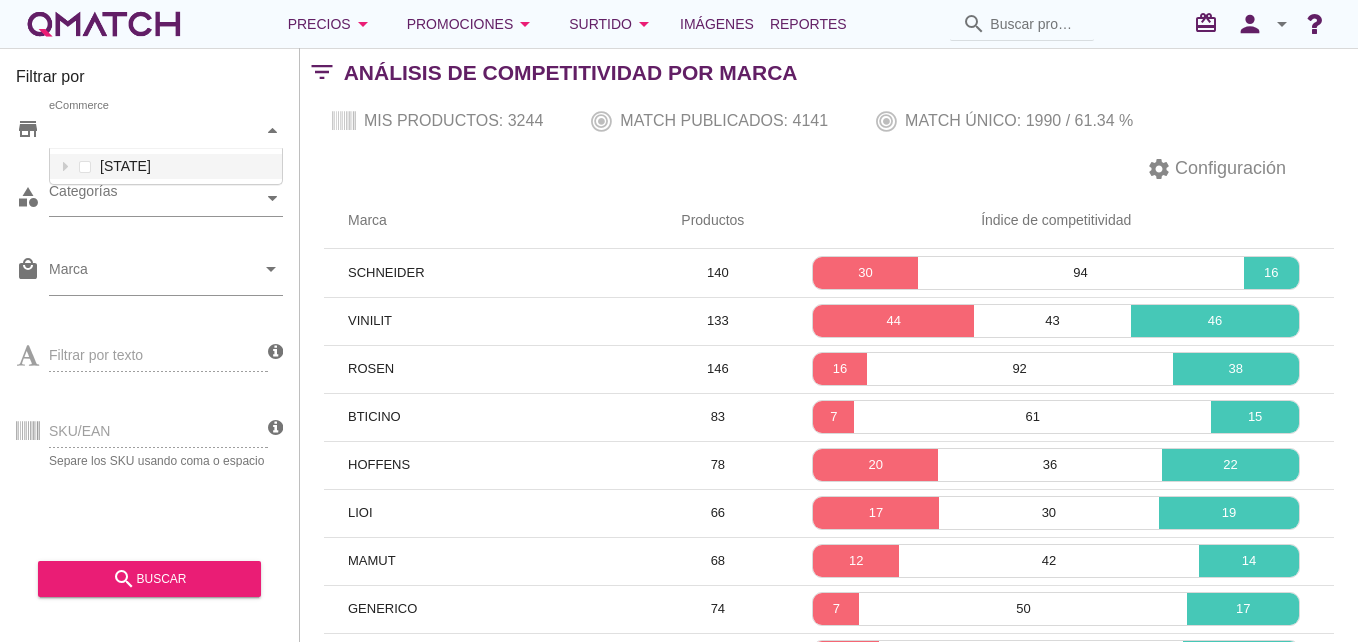 click at bounding box center (272, 130) 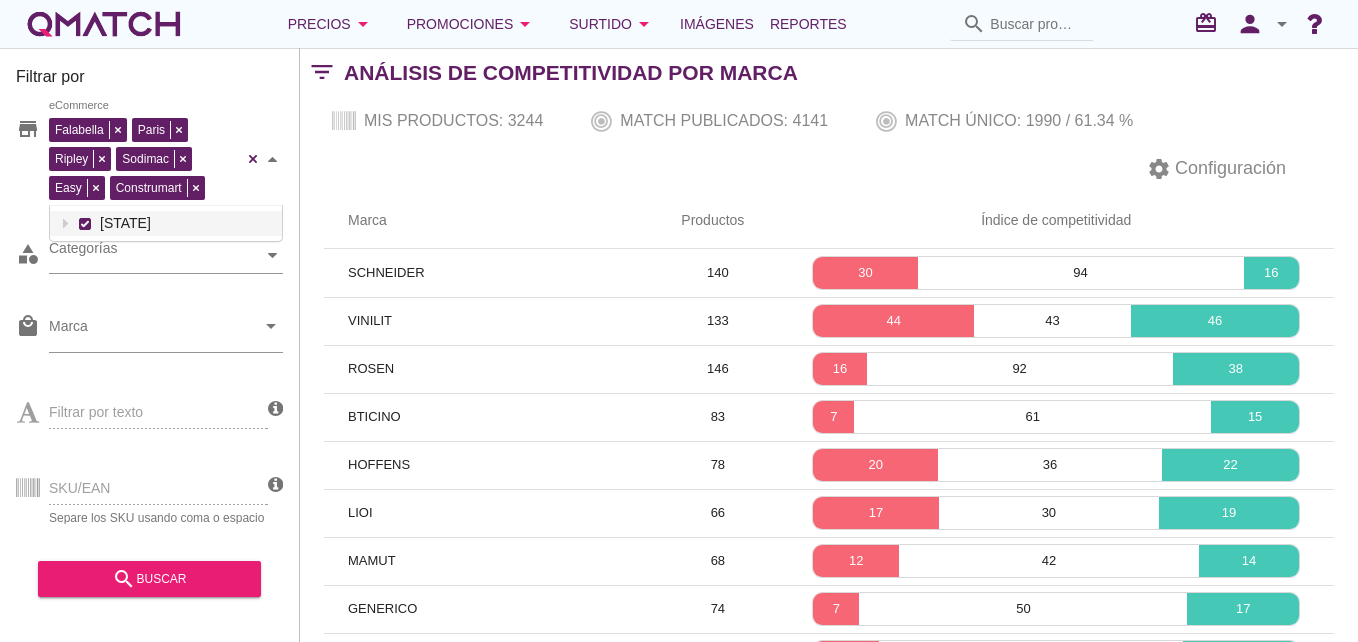 click on "Falabella Paris Ripley Sodimac Easy Construmart eCommerce Chile" at bounding box center [166, 159] 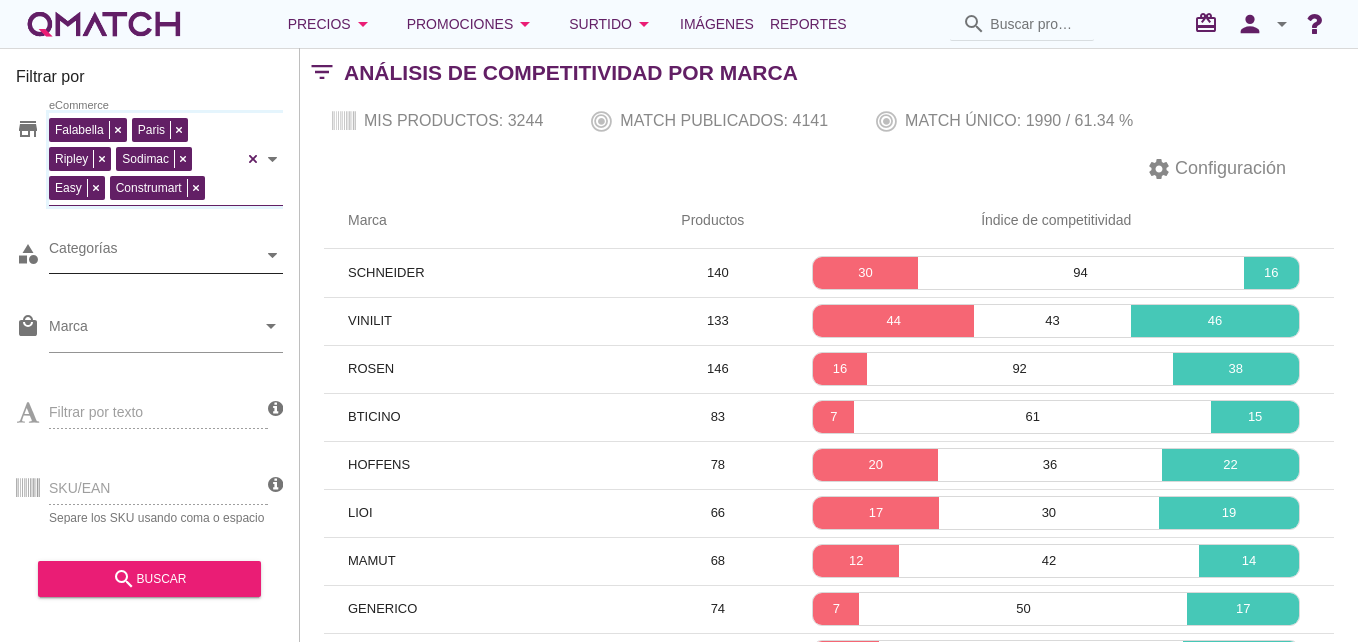click on "Categorías" at bounding box center (146, 156) 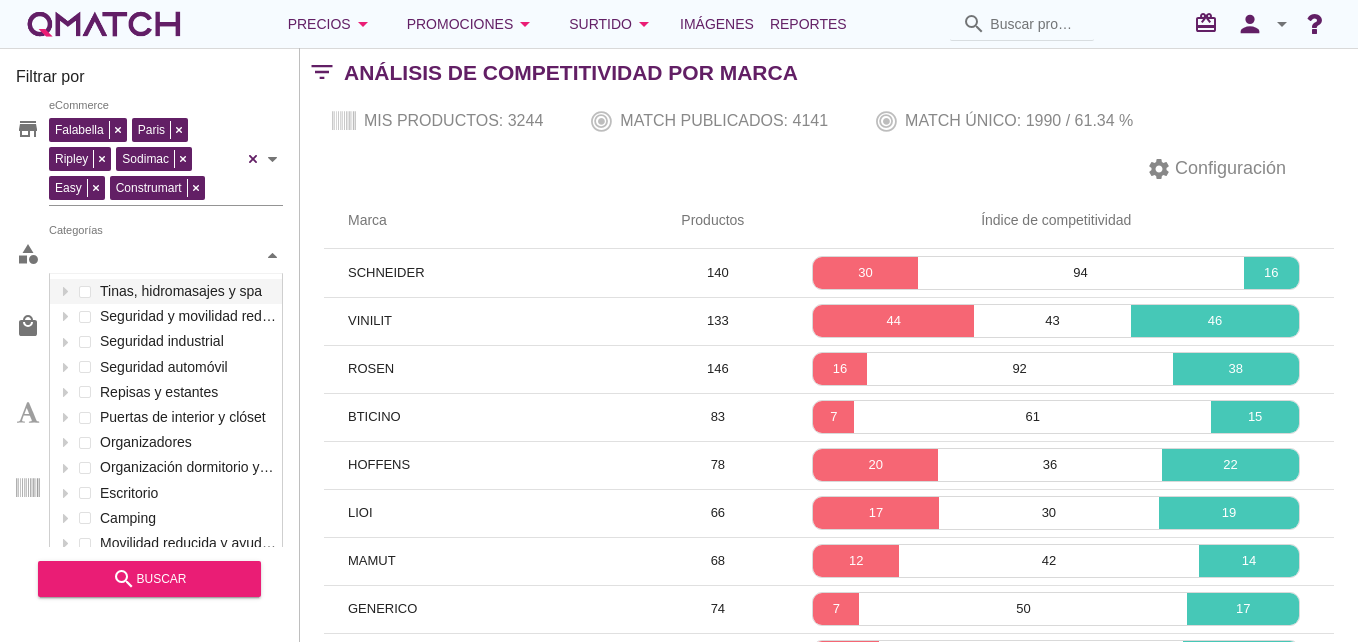 scroll, scrollTop: 302, scrollLeft: 236, axis: both 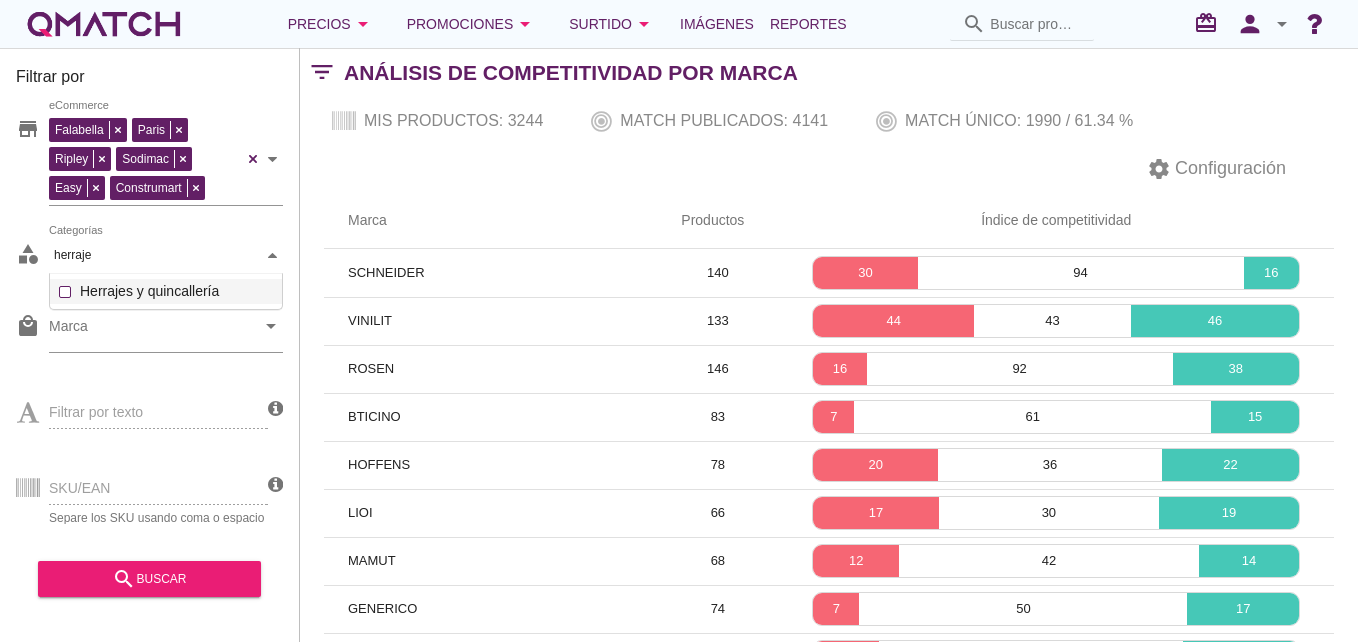 click on "Categorías herraje herraje Tinas, hidromasajes y spa Seguridad y movilidad reducida Seguridad industrial Seguridad automóvil Repisas y estantes Puertas de interior y clóset Organizadores Organización dormitorio y clóset Escritorio Camping  Movilidad reducida y ayuda para la vida diaria Pisos y Revestimientos Papel mural y decorativo Herramientas y suministros de pintura Accesorios herramientas Deportes Cocina Artículos de traumatología y ortopedia Marcas Destacadas Camas Adhesivos, selladores y siliconas Casas y Camas para Mascotas Aleros y toldos Tipos de Camas Soluciones de techo   Servicios de instalación Seguridad infantil Ropa de Cama Colchones Clóset Camas Funcionales Alimentos para Mascotas Alfombras Ropa y Accesorios para Mascotas Cerraduras Adhesivos y fragües Ventilación Grifería y repuestos de baño Electrodomésticos Aspirado y limpieza Living y Sala de Estar Dormitorio Infantil Cunas y Colchones Gasfitería Fijaciones y adhesivos Seguridad industrial Herrajes y quincallería Embalaje" at bounding box center (166, 256) 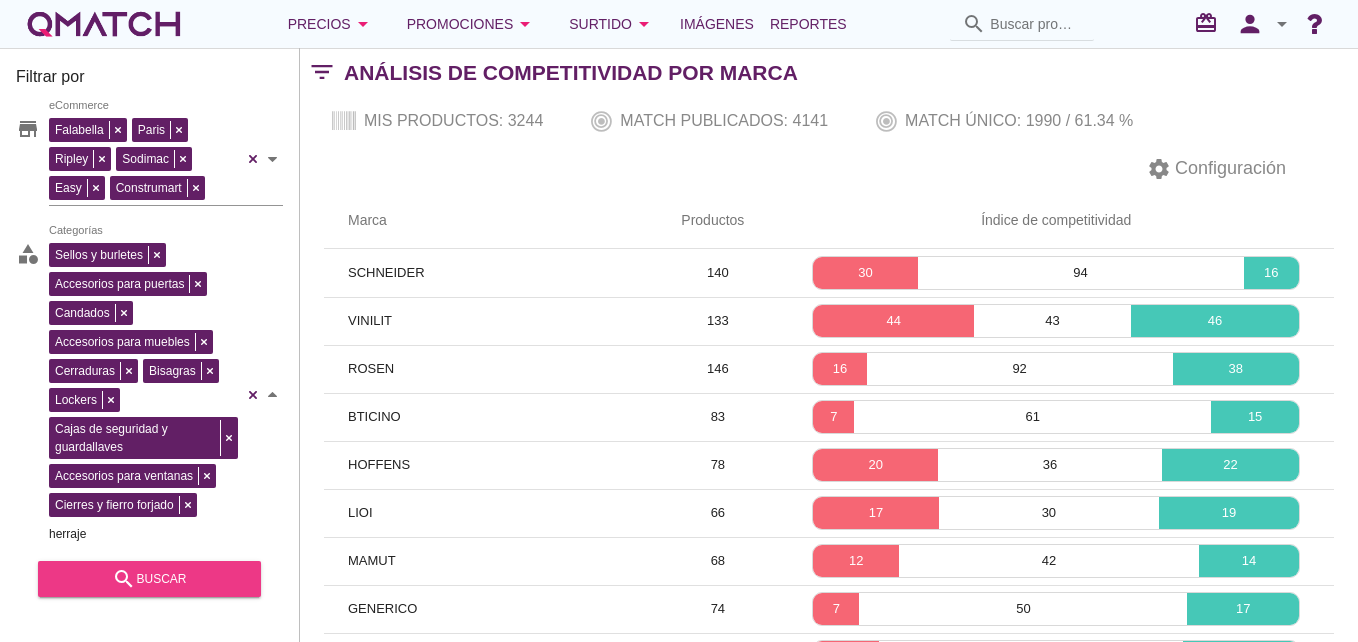 type on "herraje" 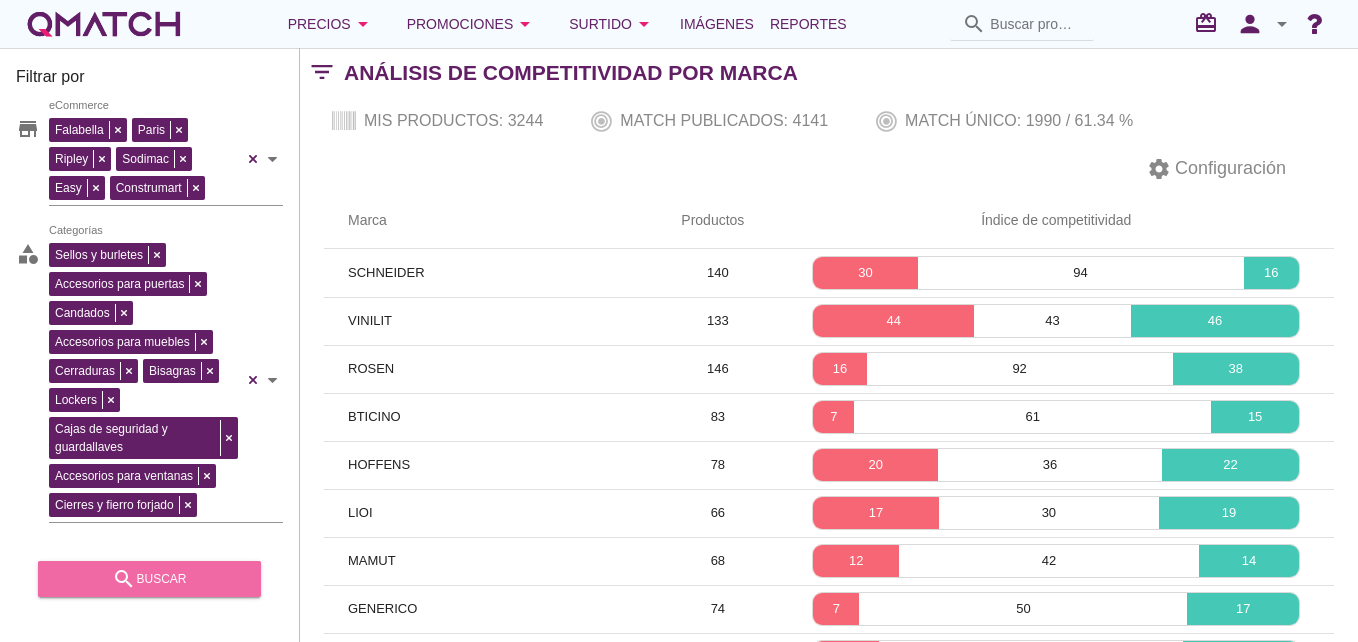click on "search
buscar" at bounding box center (149, 579) 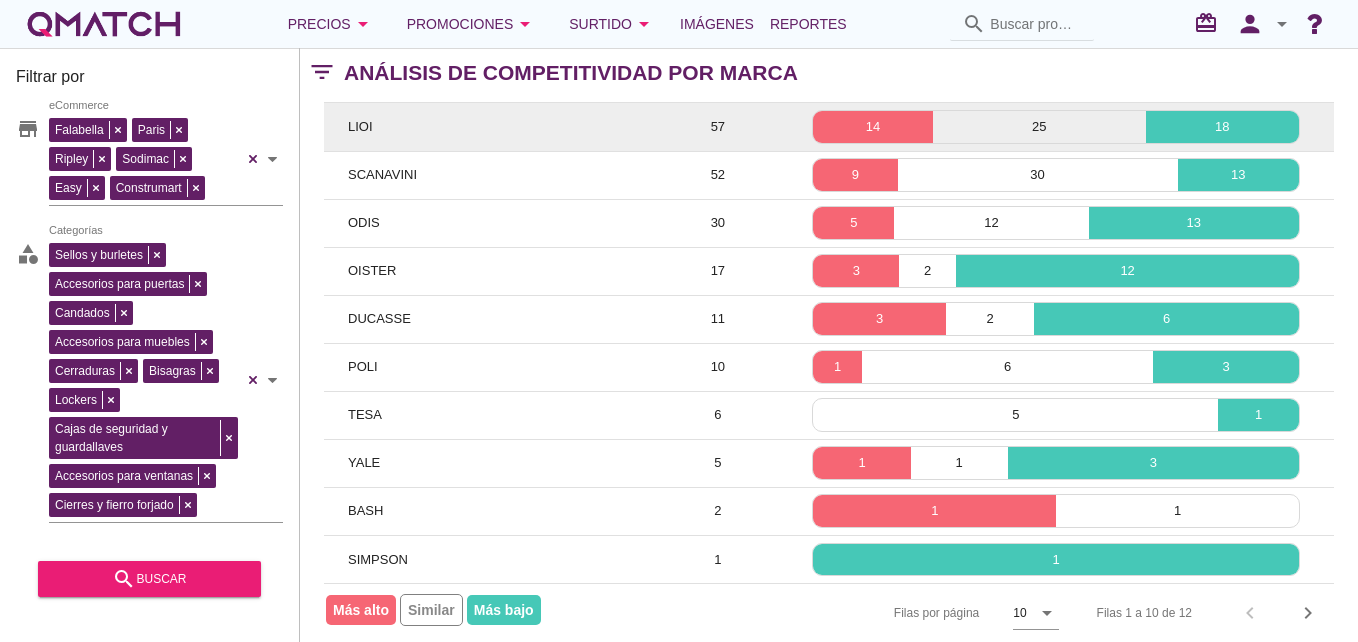 scroll, scrollTop: 149, scrollLeft: 0, axis: vertical 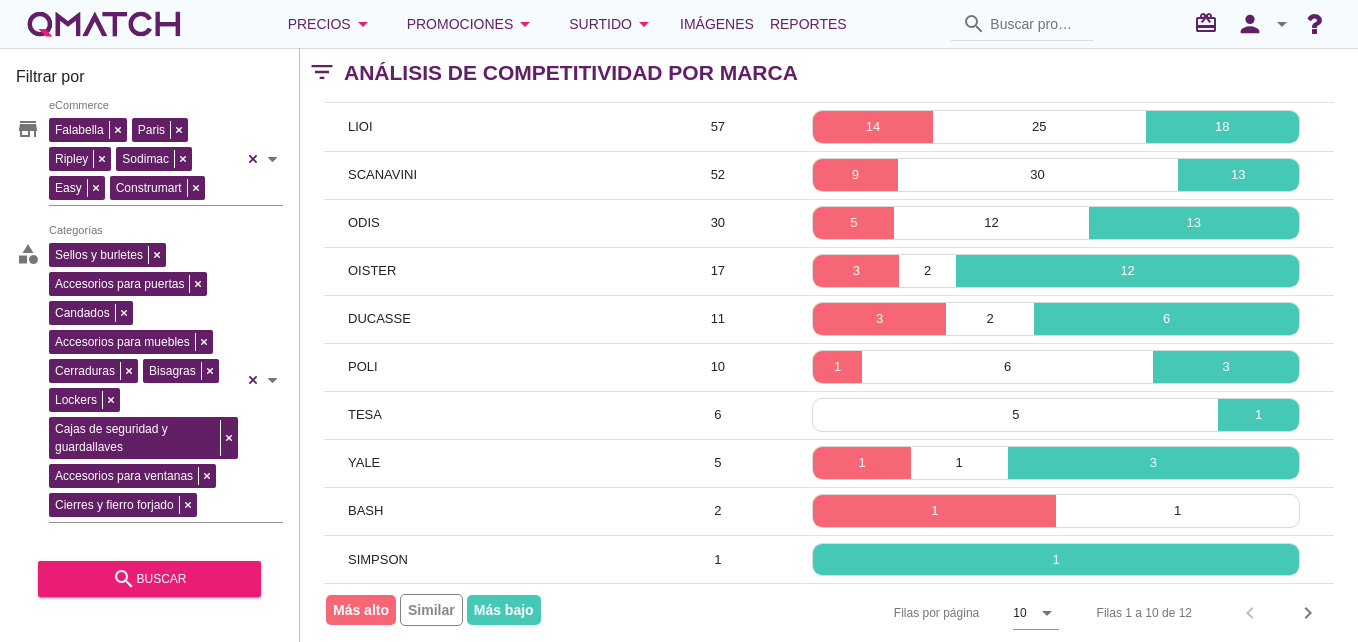 click on "Más alto" at bounding box center [361, 610] 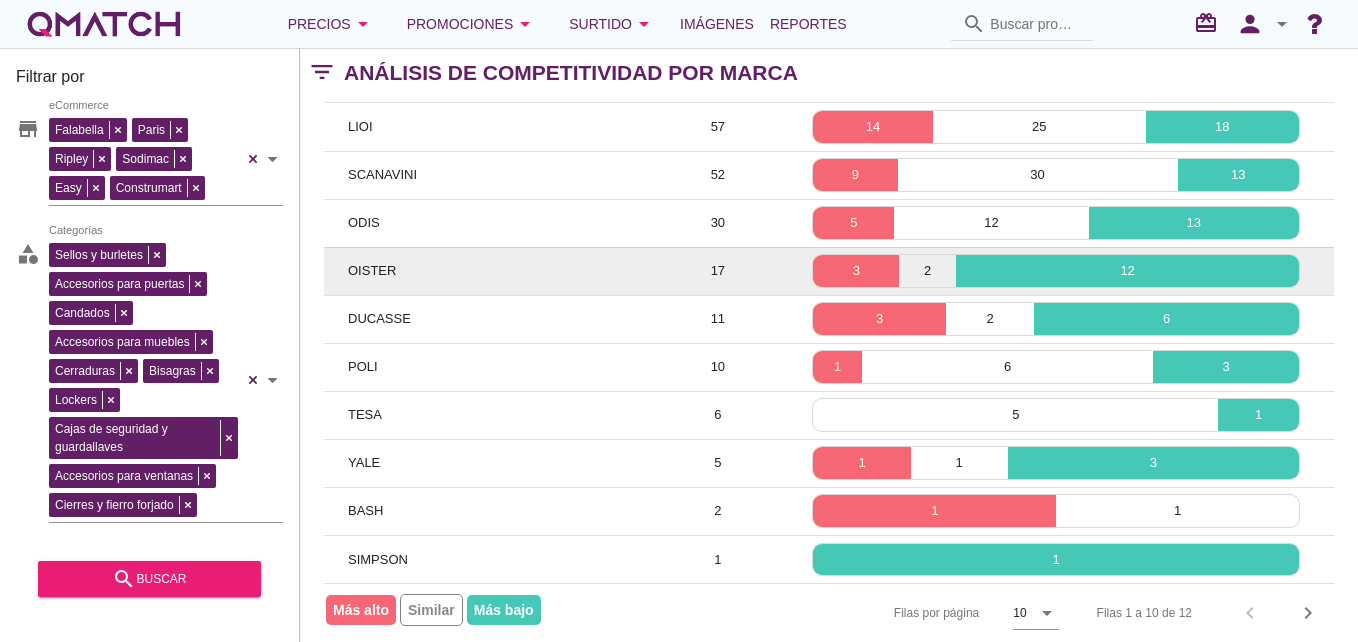 scroll, scrollTop: 0, scrollLeft: 0, axis: both 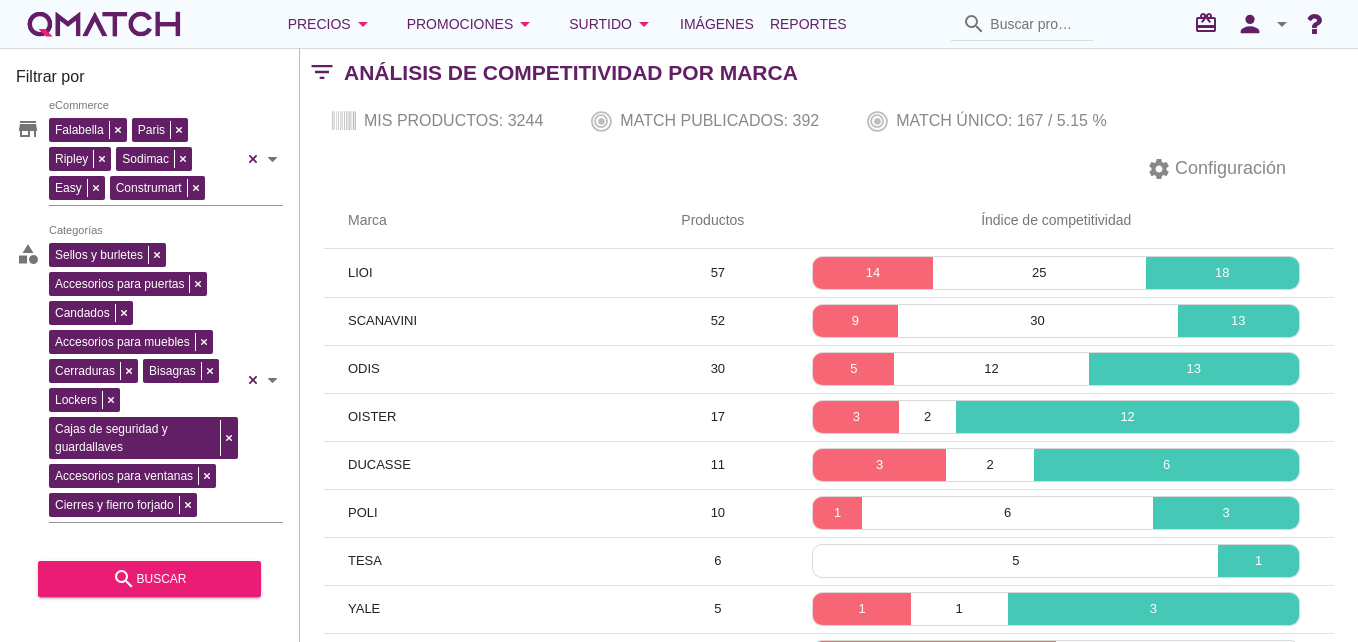click on "Productos" at bounding box center [717, 221] 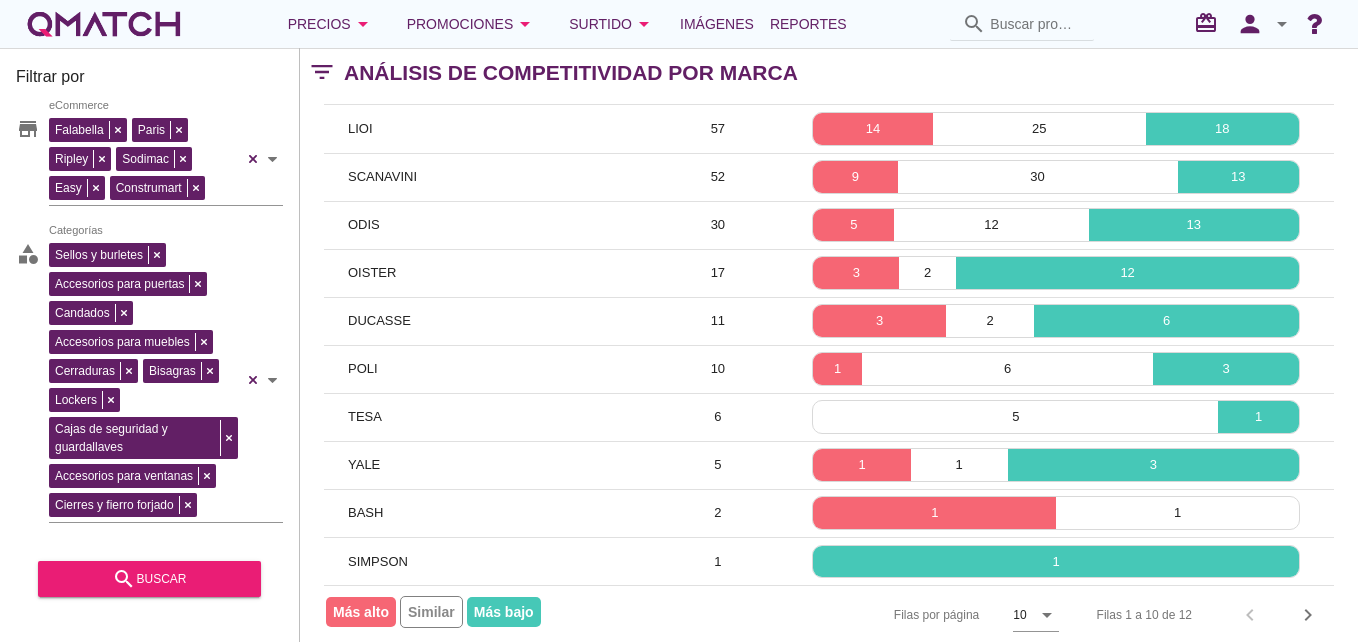 scroll, scrollTop: 161, scrollLeft: 0, axis: vertical 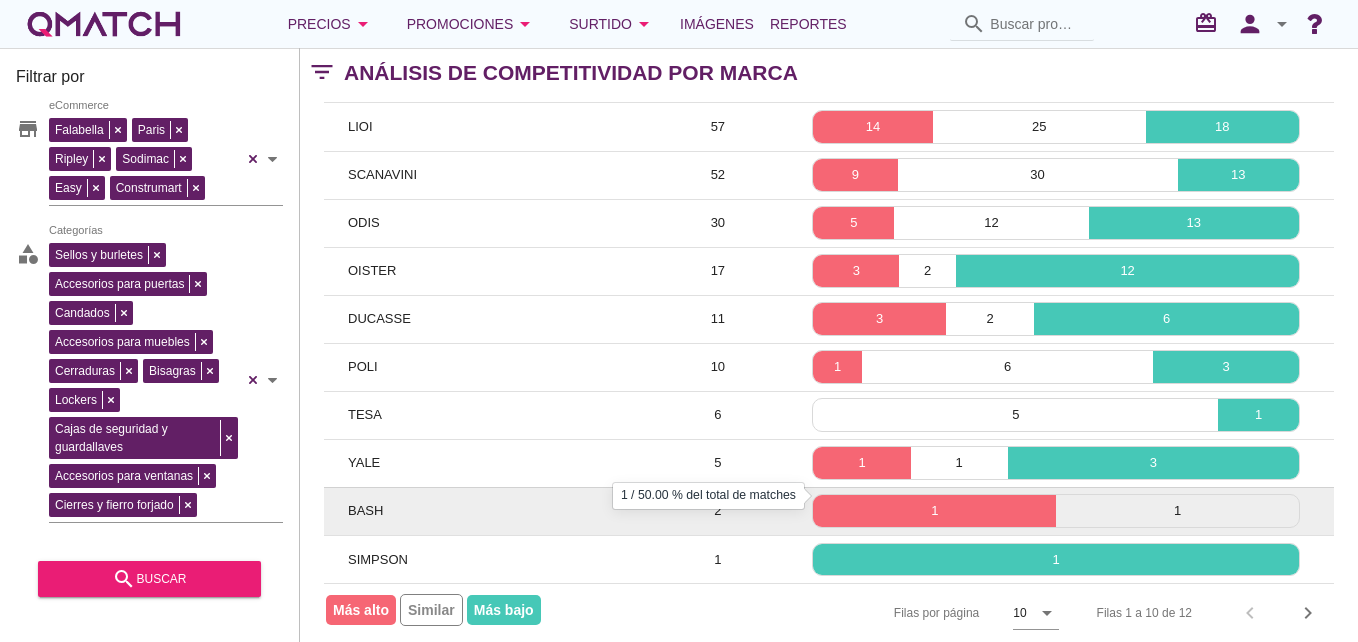 click on "1" at bounding box center [934, 511] 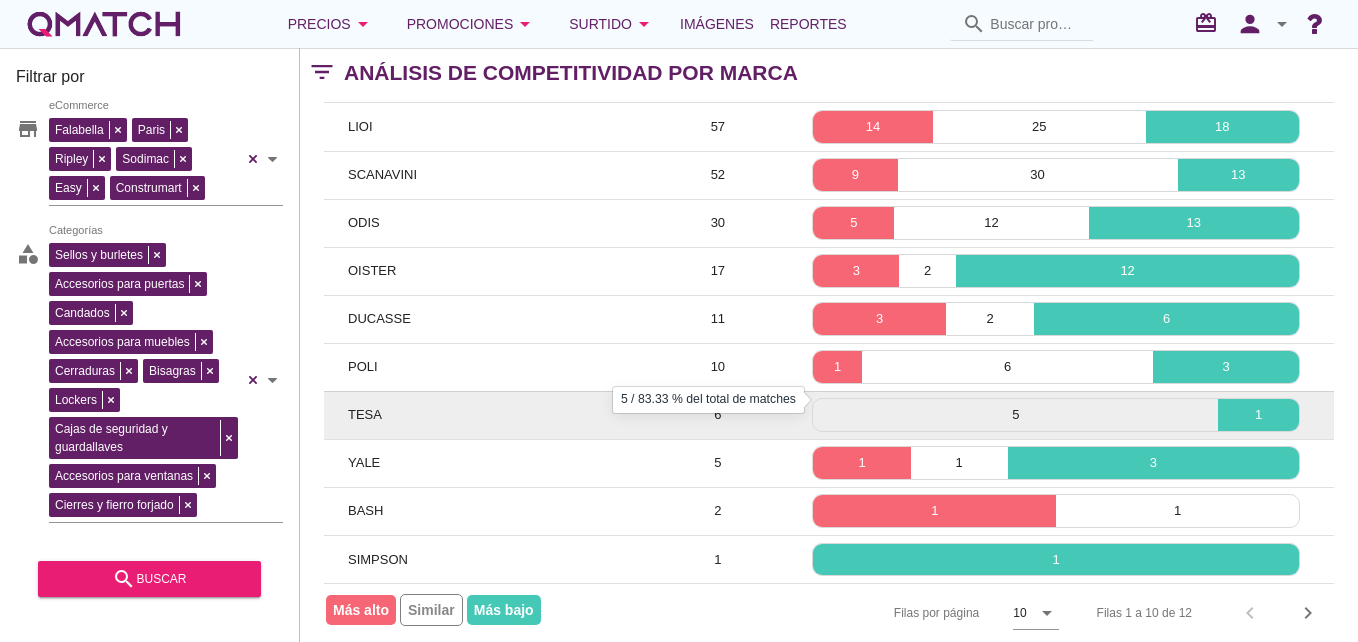 scroll, scrollTop: 0, scrollLeft: 0, axis: both 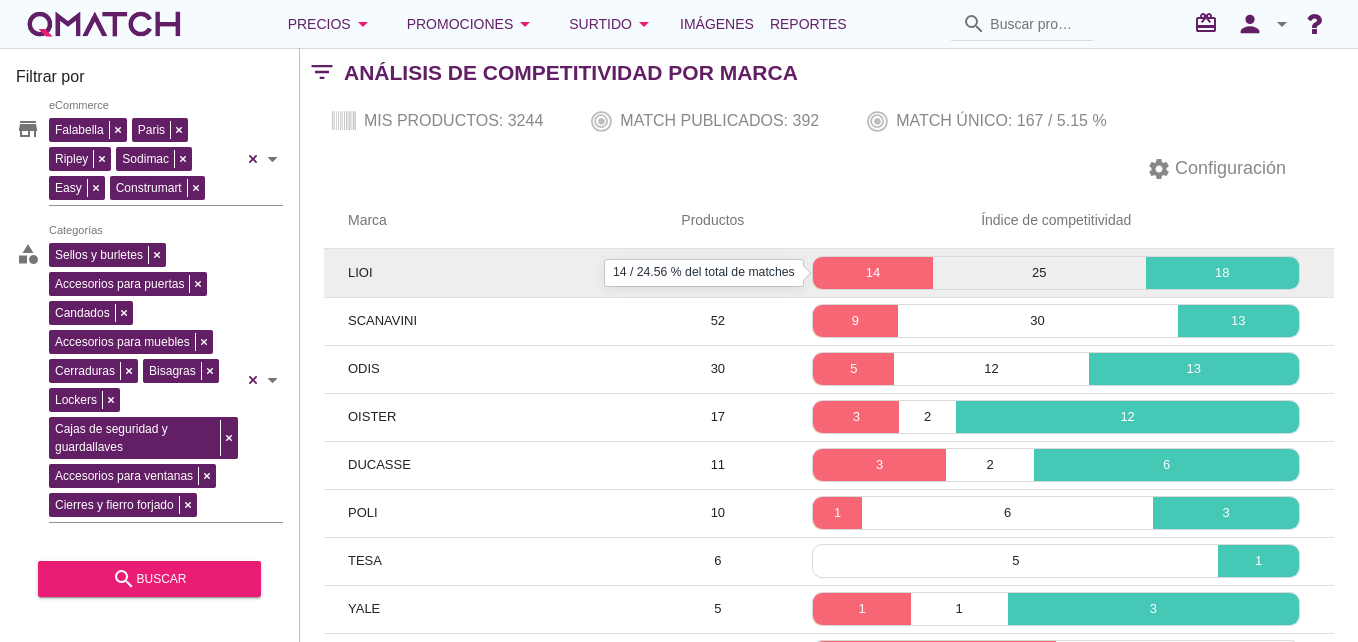 click on "14" at bounding box center (872, 273) 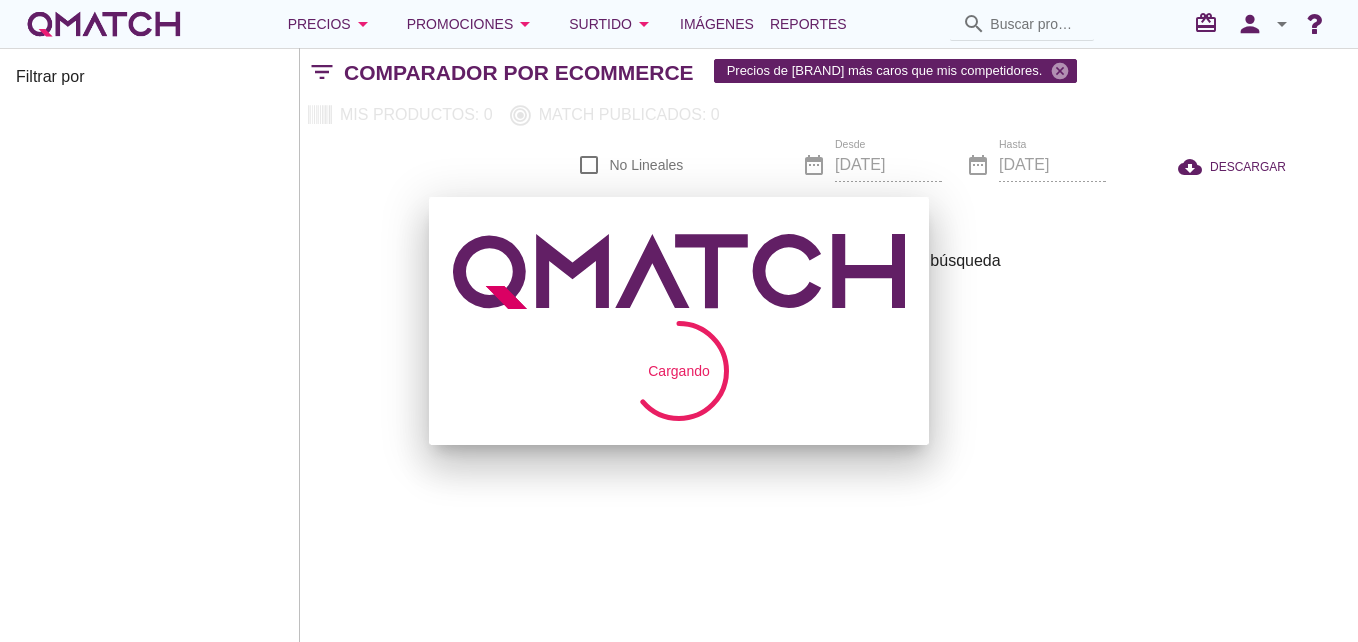 scroll, scrollTop: 0, scrollLeft: 0, axis: both 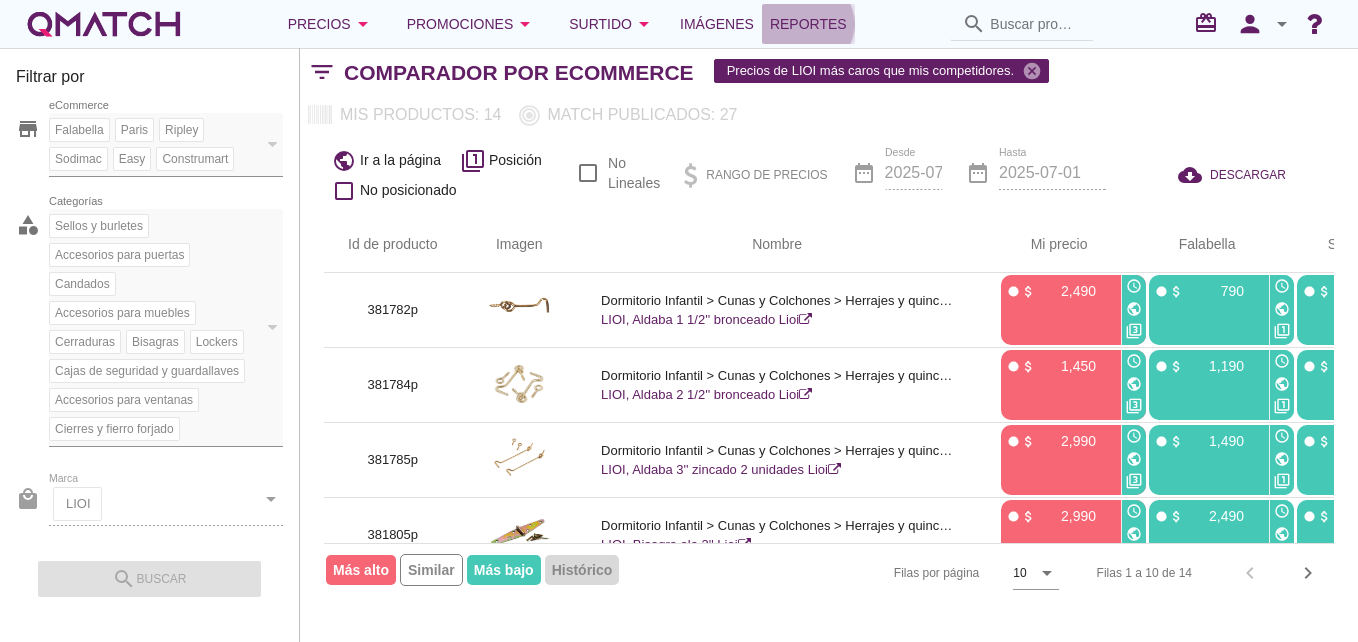 click on "Reportes" at bounding box center [808, 24] 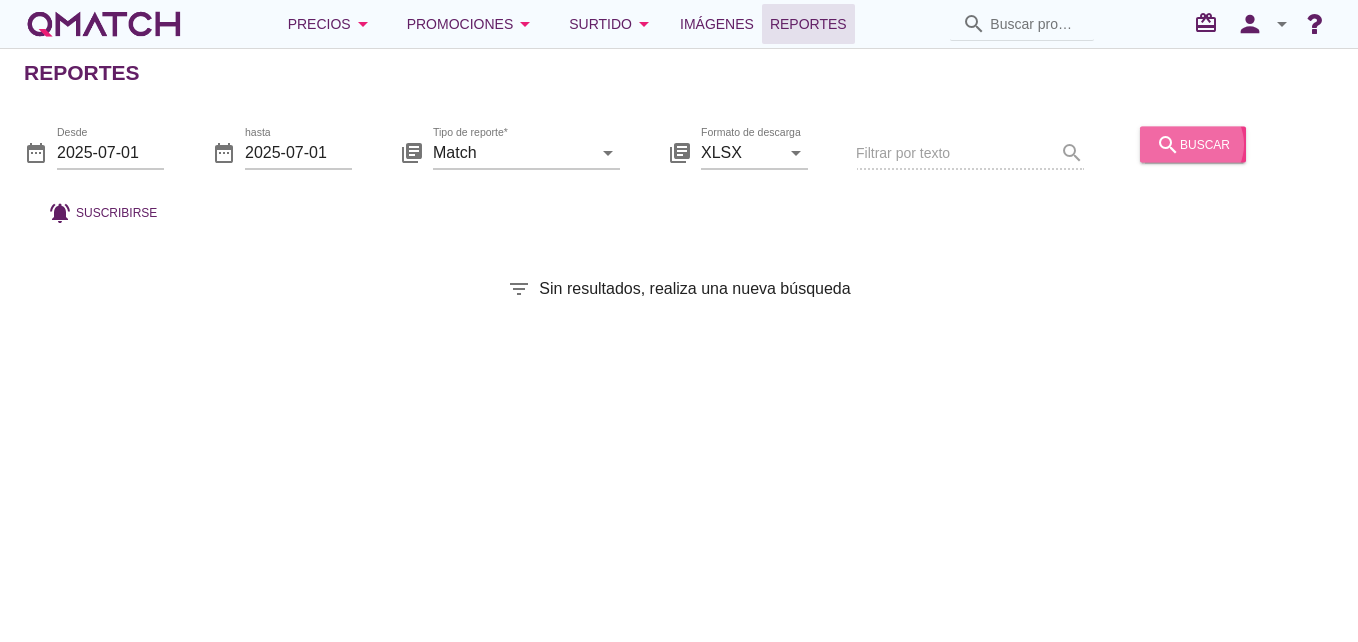 click on "search
buscar" at bounding box center [1193, 144] 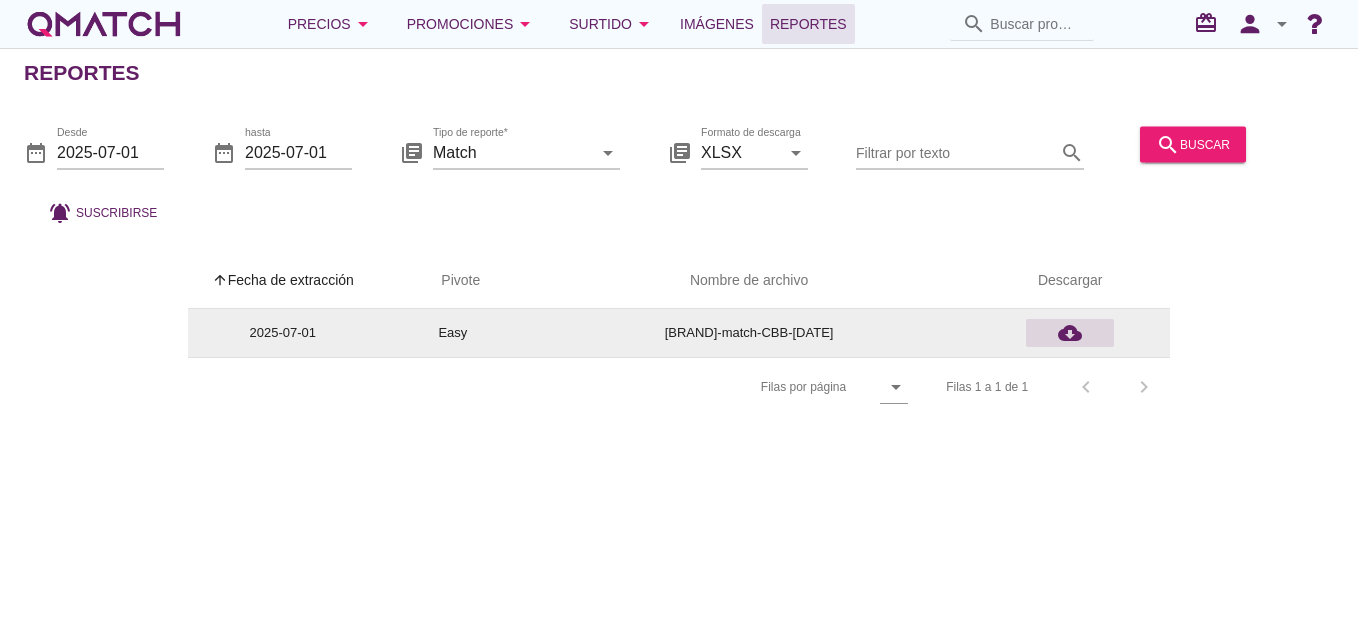 click on "cloud_download" at bounding box center (1070, 333) 